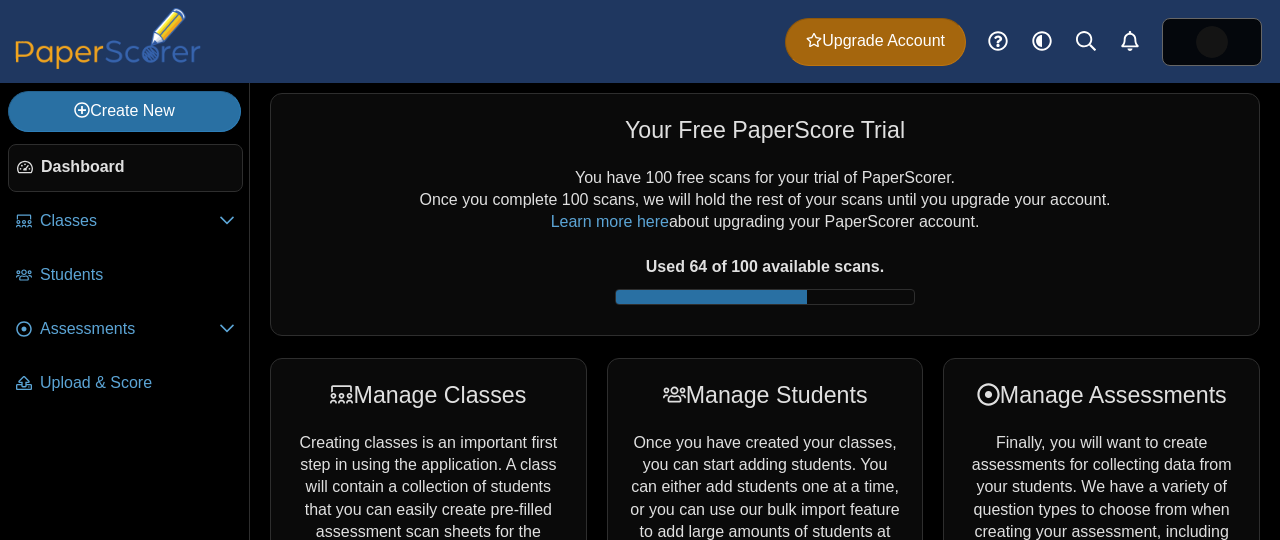 scroll, scrollTop: 0, scrollLeft: 0, axis: both 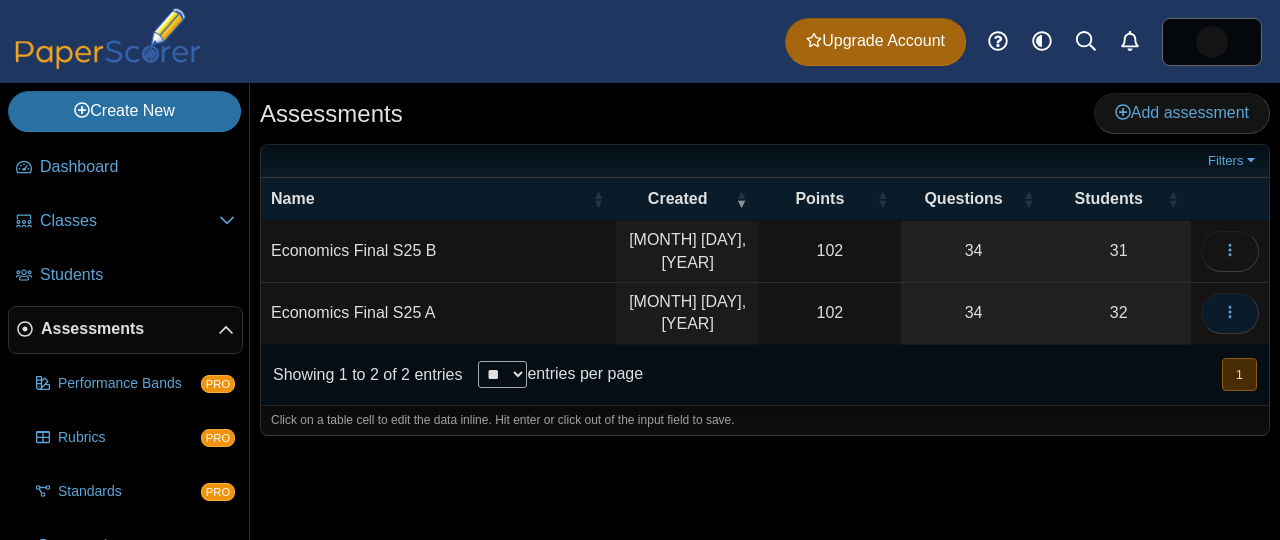 click 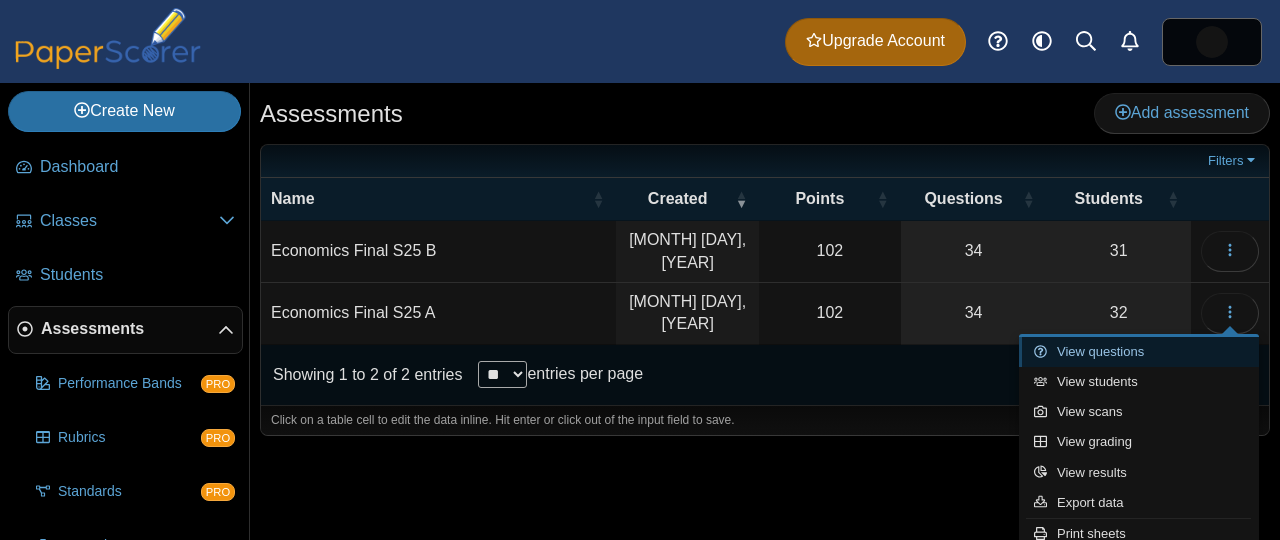 click 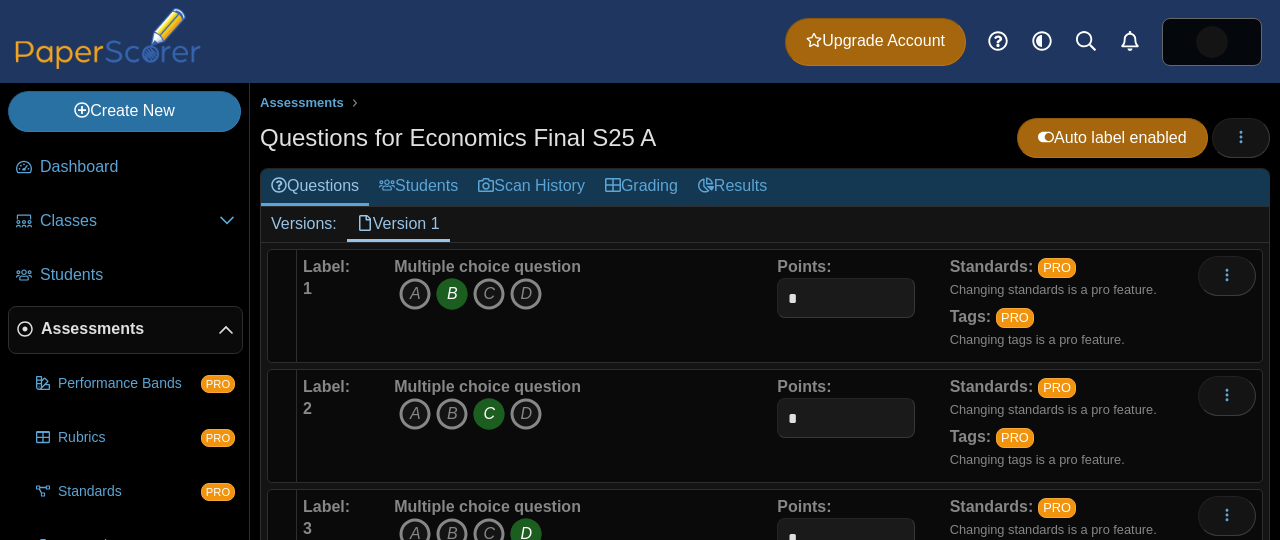 scroll, scrollTop: 0, scrollLeft: 0, axis: both 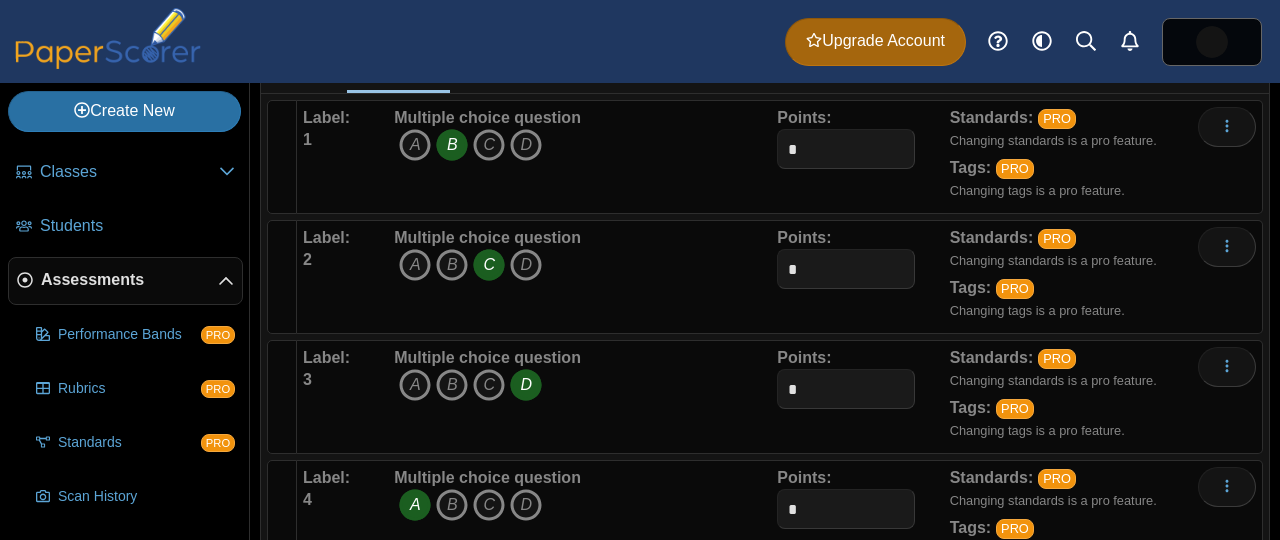 click on "Scan History" at bounding box center (135, 497) 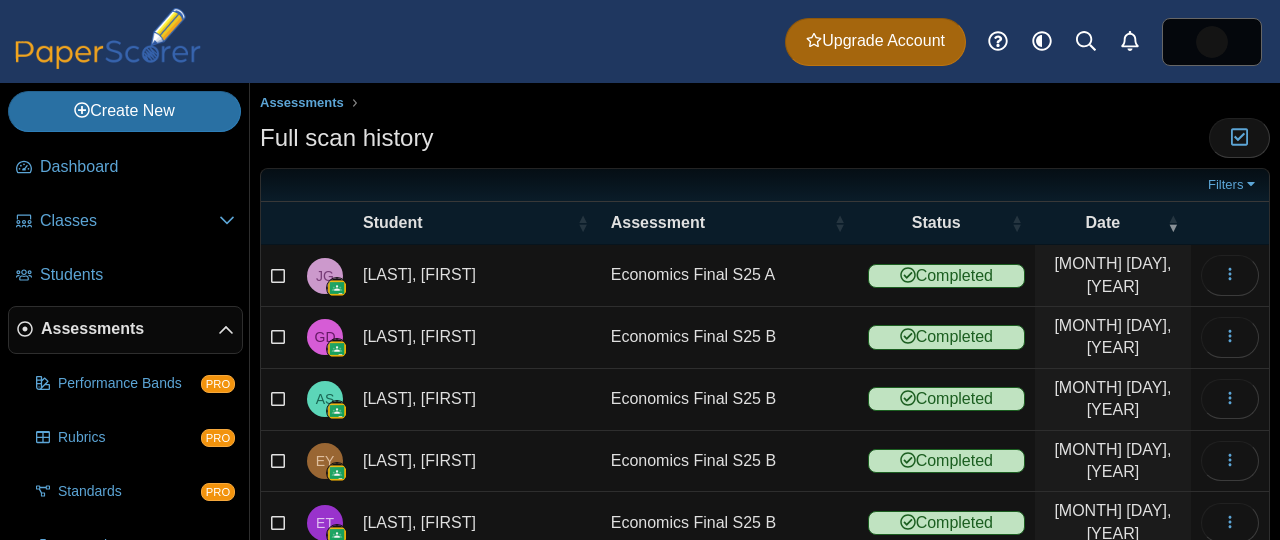 scroll, scrollTop: 0, scrollLeft: 0, axis: both 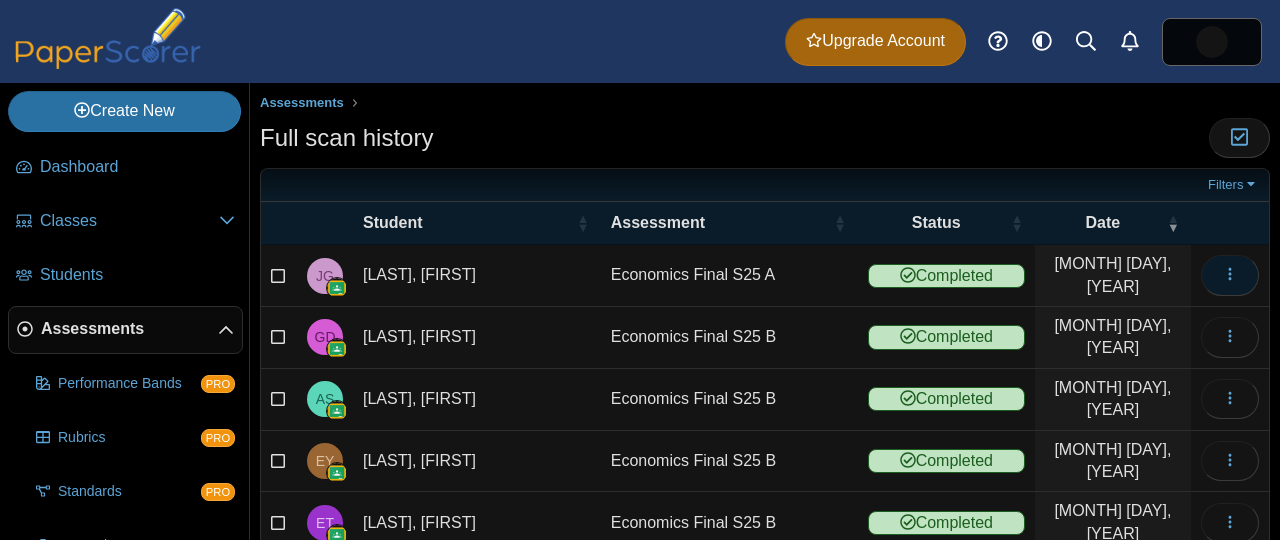 click at bounding box center (1230, 275) 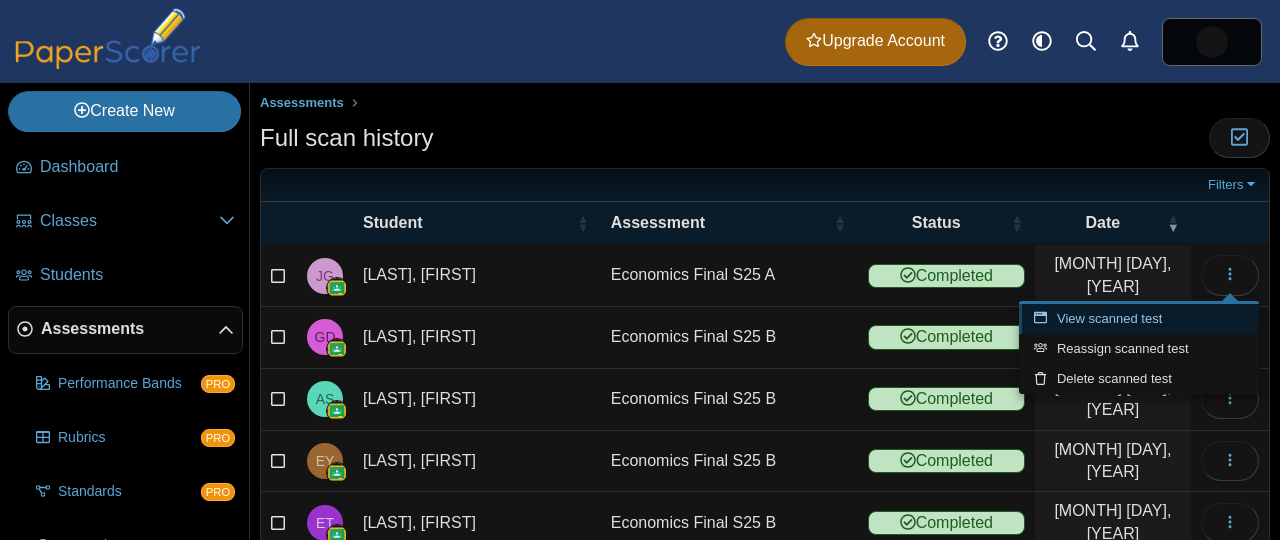 click on "View scanned test" at bounding box center (1139, 319) 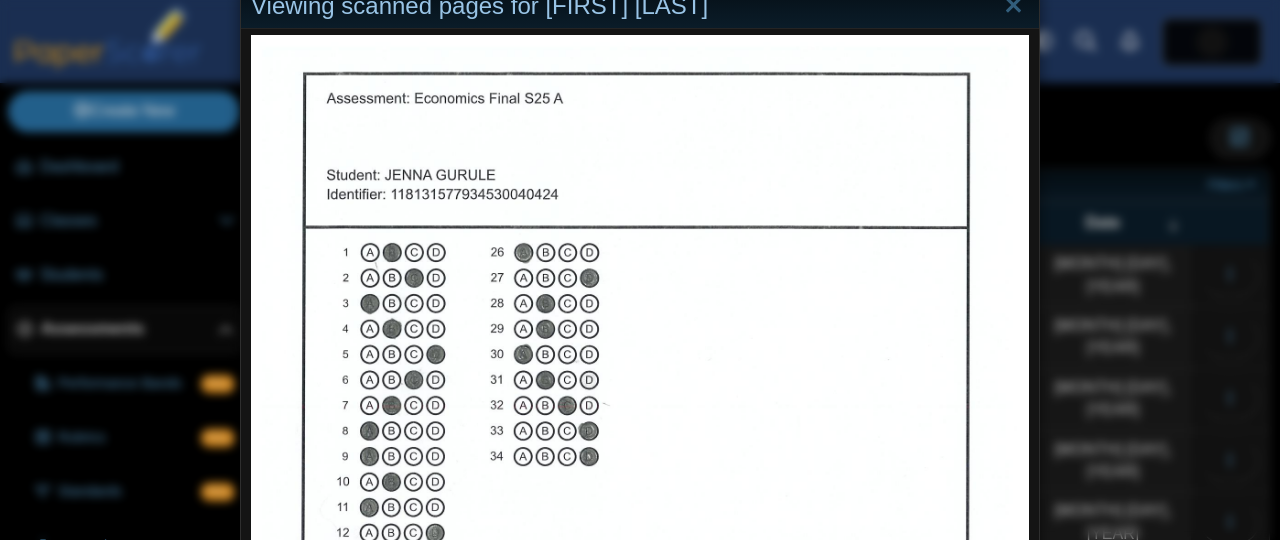 scroll, scrollTop: 0, scrollLeft: 0, axis: both 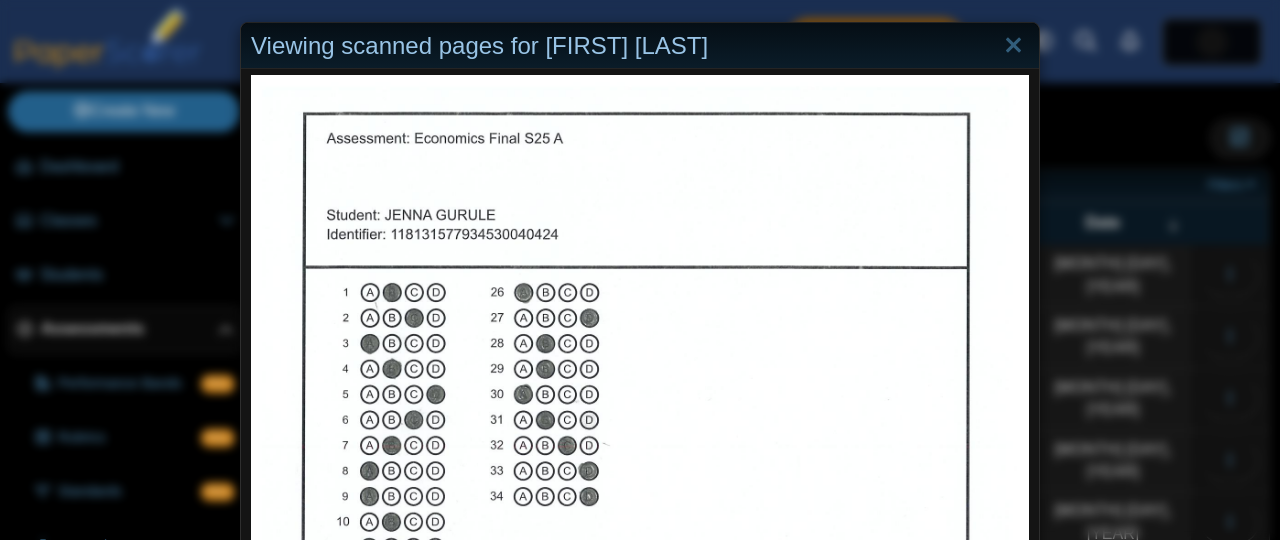 click at bounding box center (1013, 46) 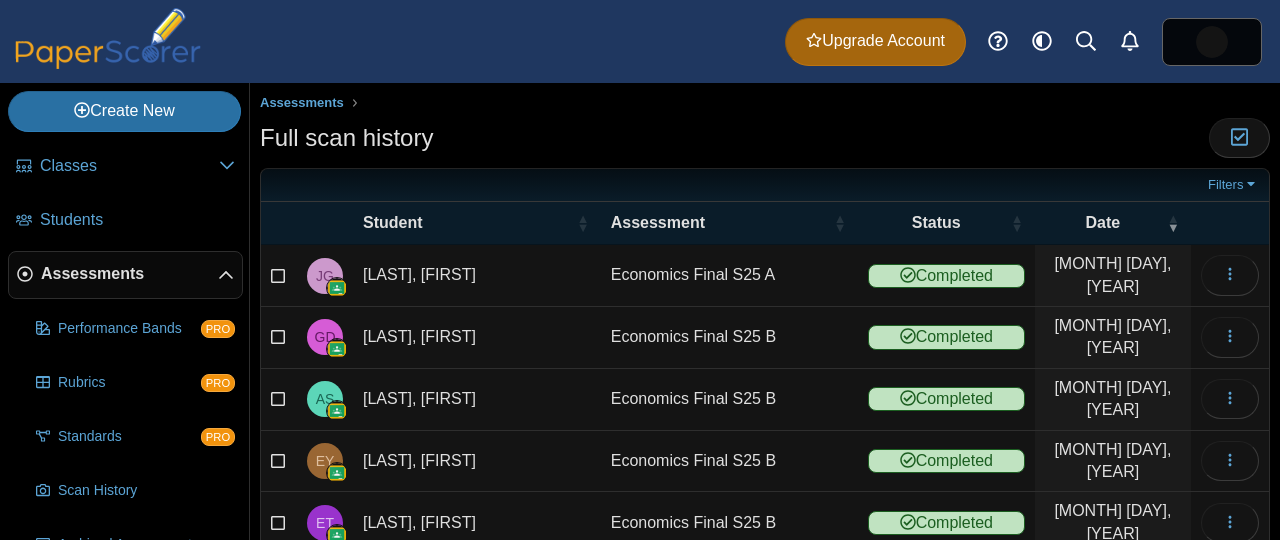 scroll, scrollTop: 0, scrollLeft: 0, axis: both 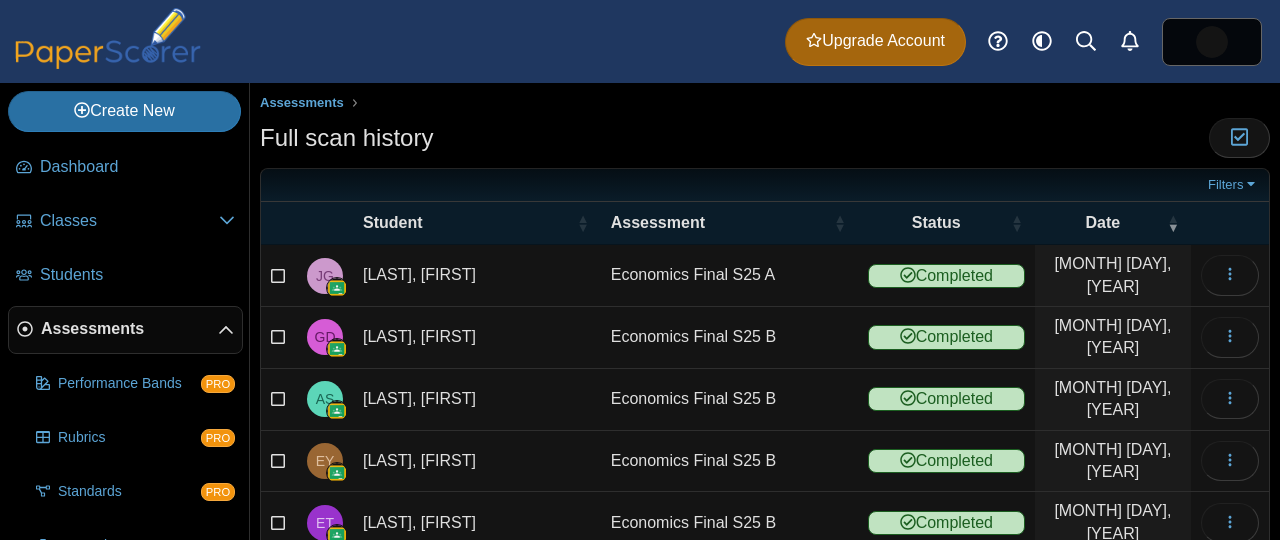 click 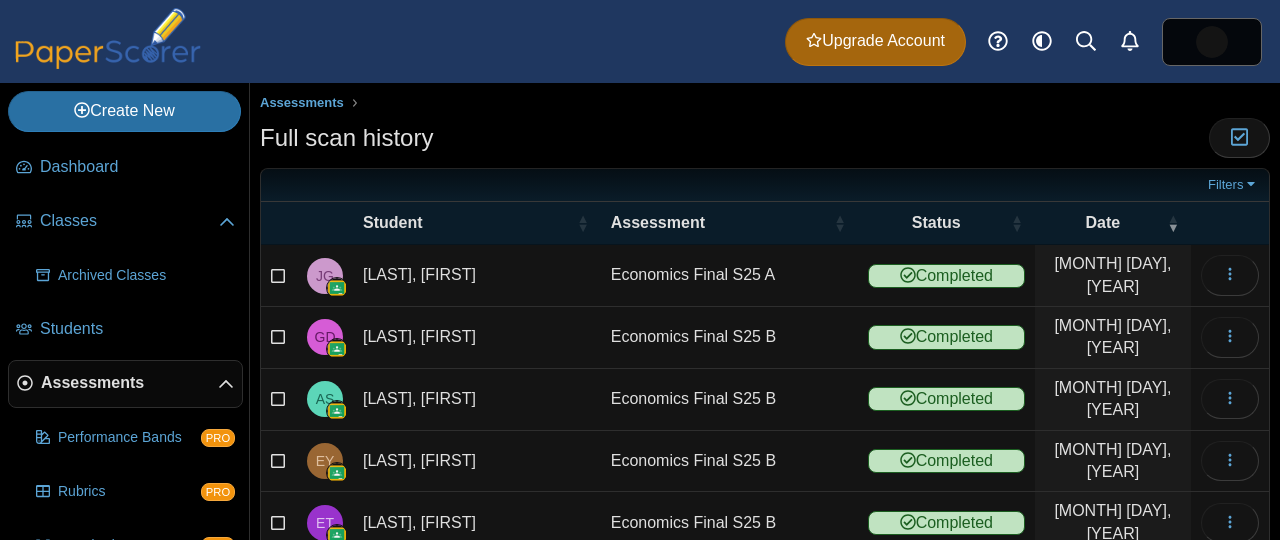 click on "Archived Classes" at bounding box center (146, 276) 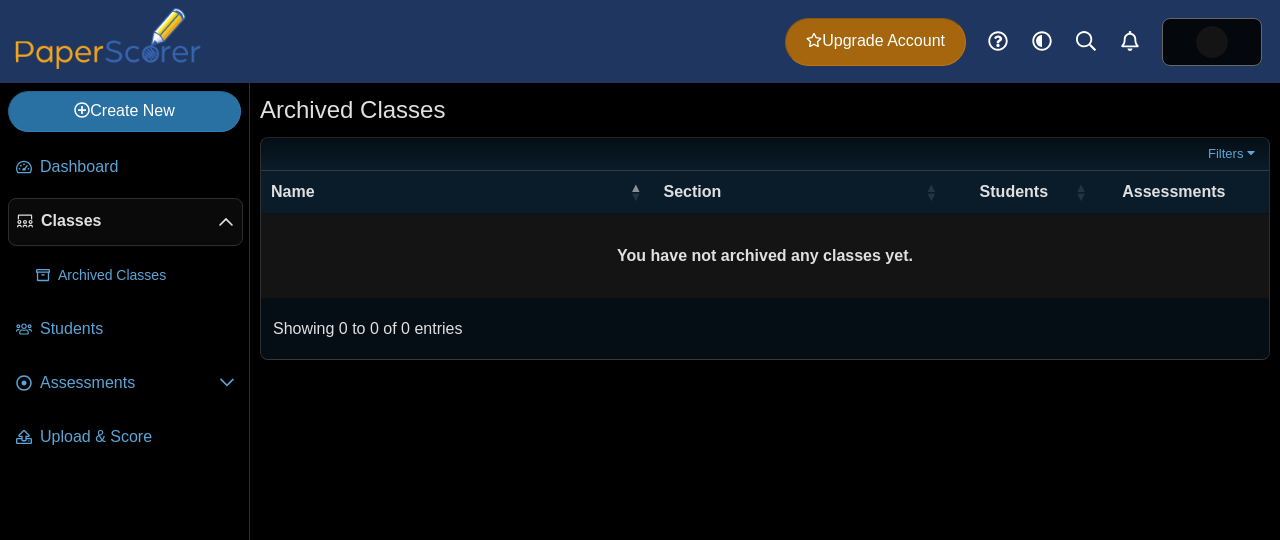 scroll, scrollTop: 0, scrollLeft: 0, axis: both 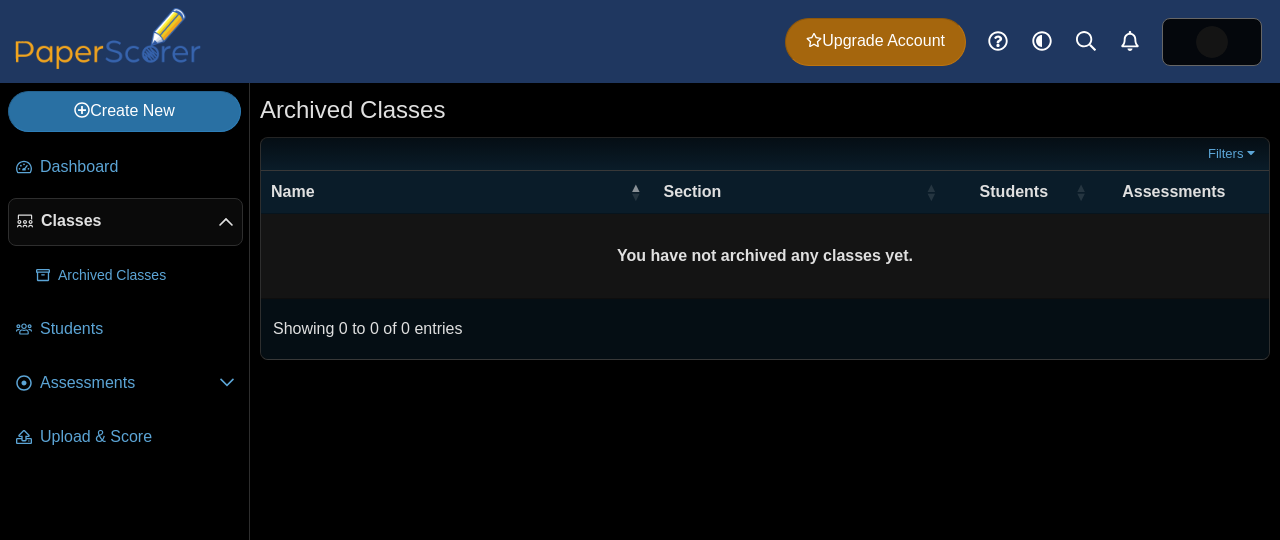 click on "Classes" at bounding box center [125, 222] 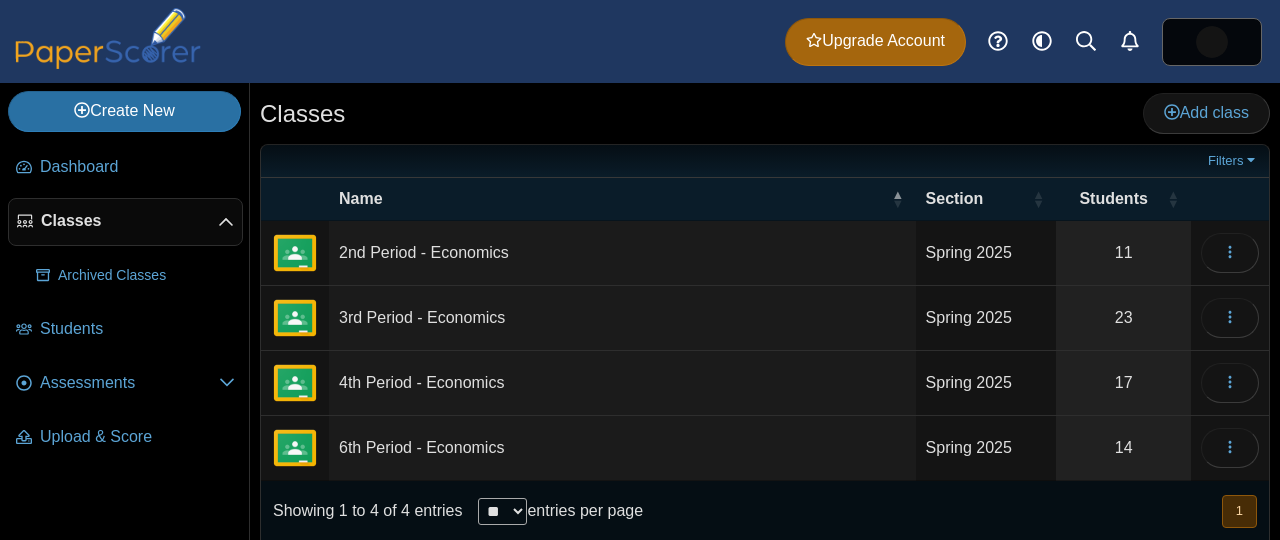 scroll, scrollTop: 0, scrollLeft: 0, axis: both 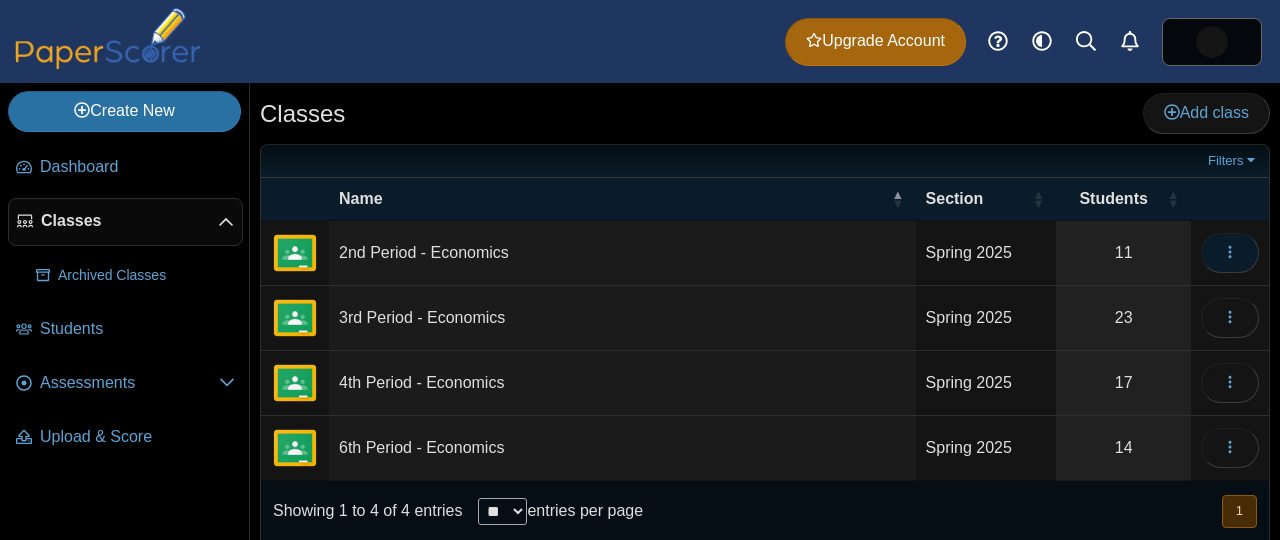 click 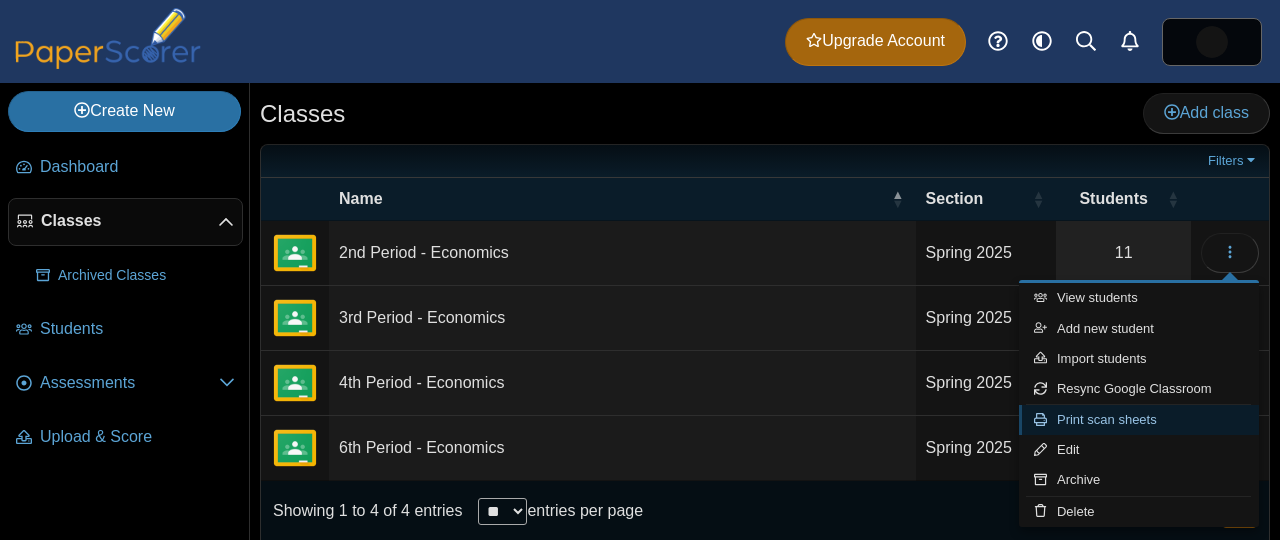 click on "Print scan sheets" at bounding box center [1139, 420] 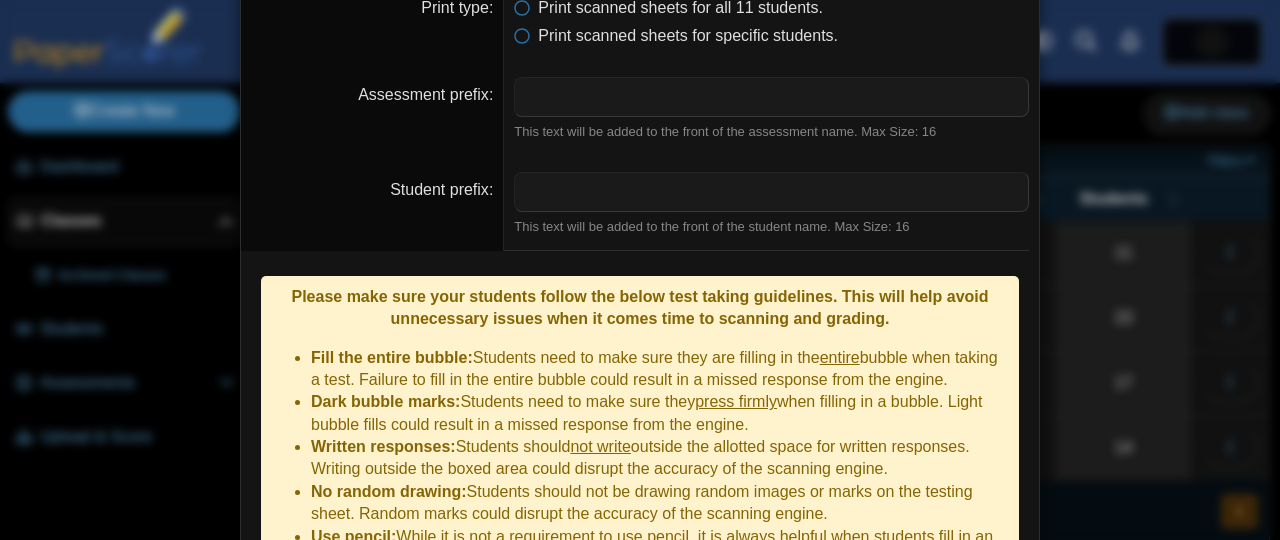 scroll, scrollTop: 0, scrollLeft: 0, axis: both 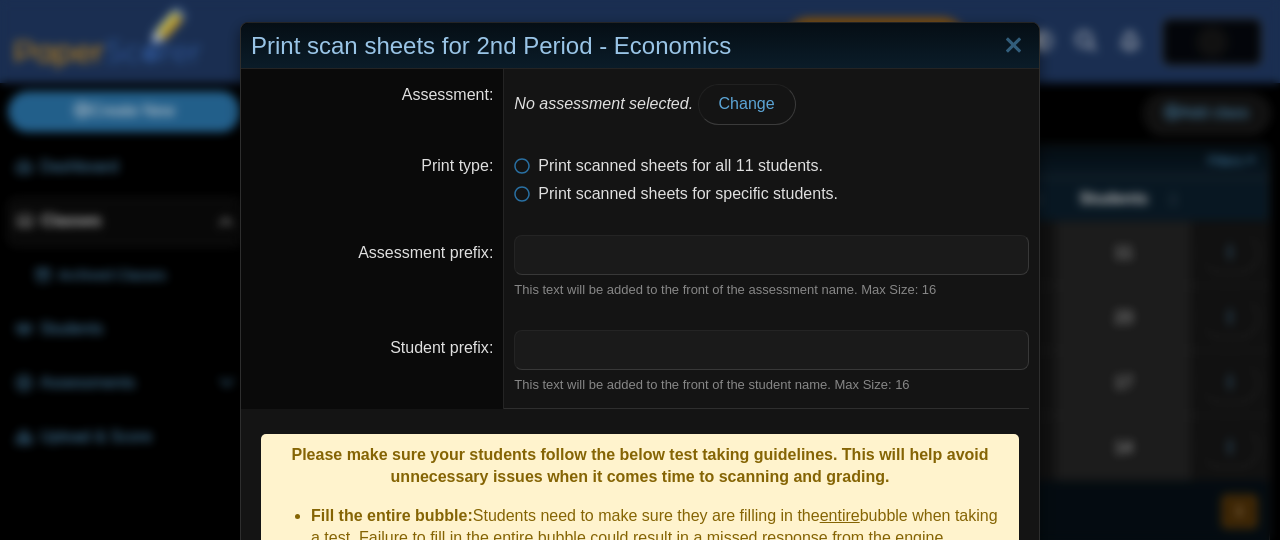 click at bounding box center [1013, 46] 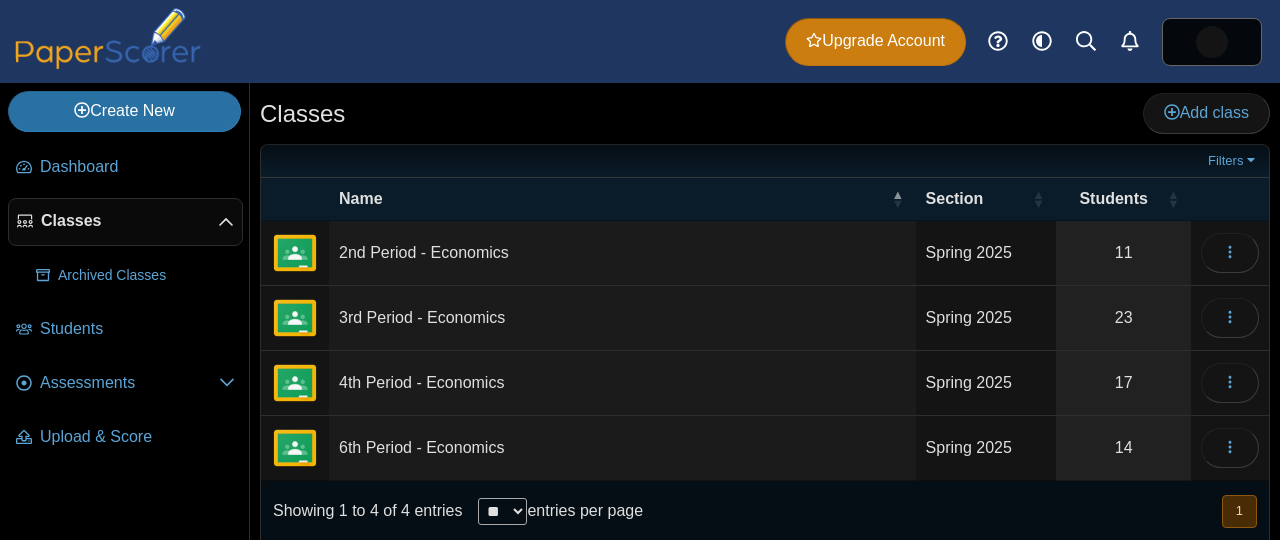click on "Upgrade Account" at bounding box center [875, 41] 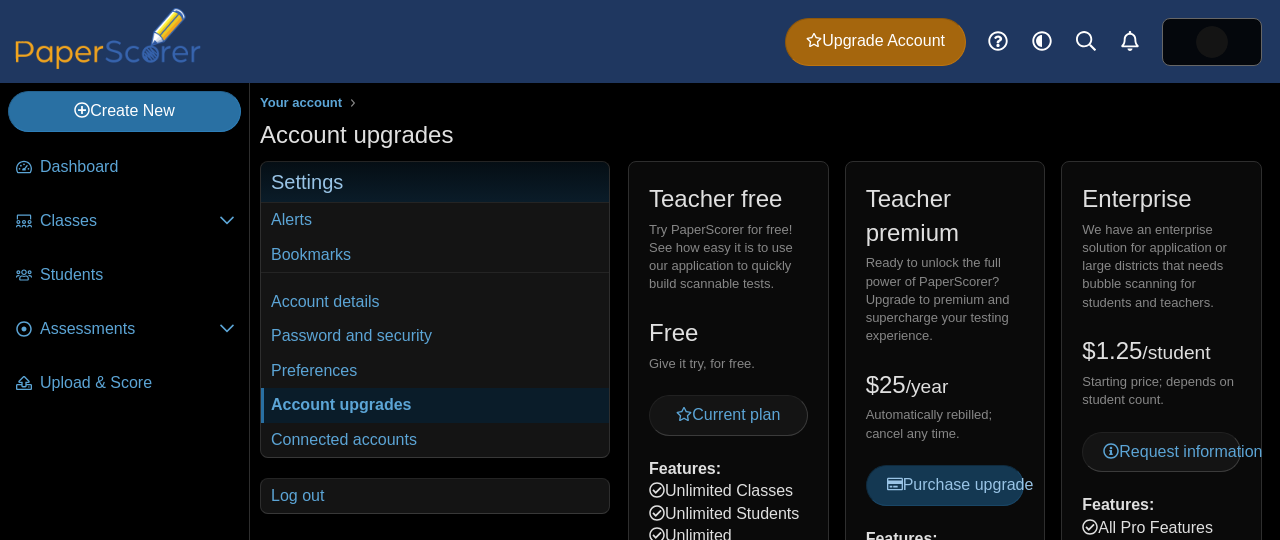 scroll, scrollTop: 0, scrollLeft: 0, axis: both 